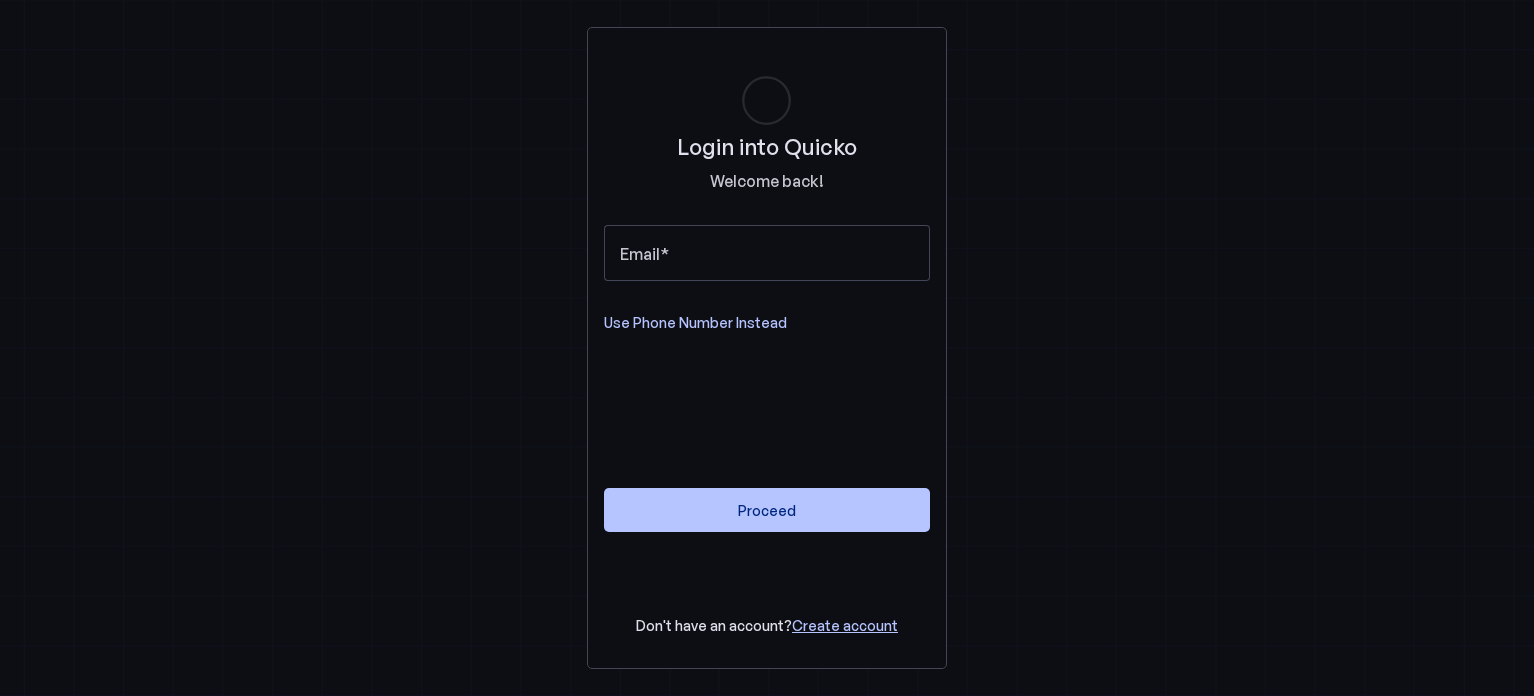scroll, scrollTop: 0, scrollLeft: 0, axis: both 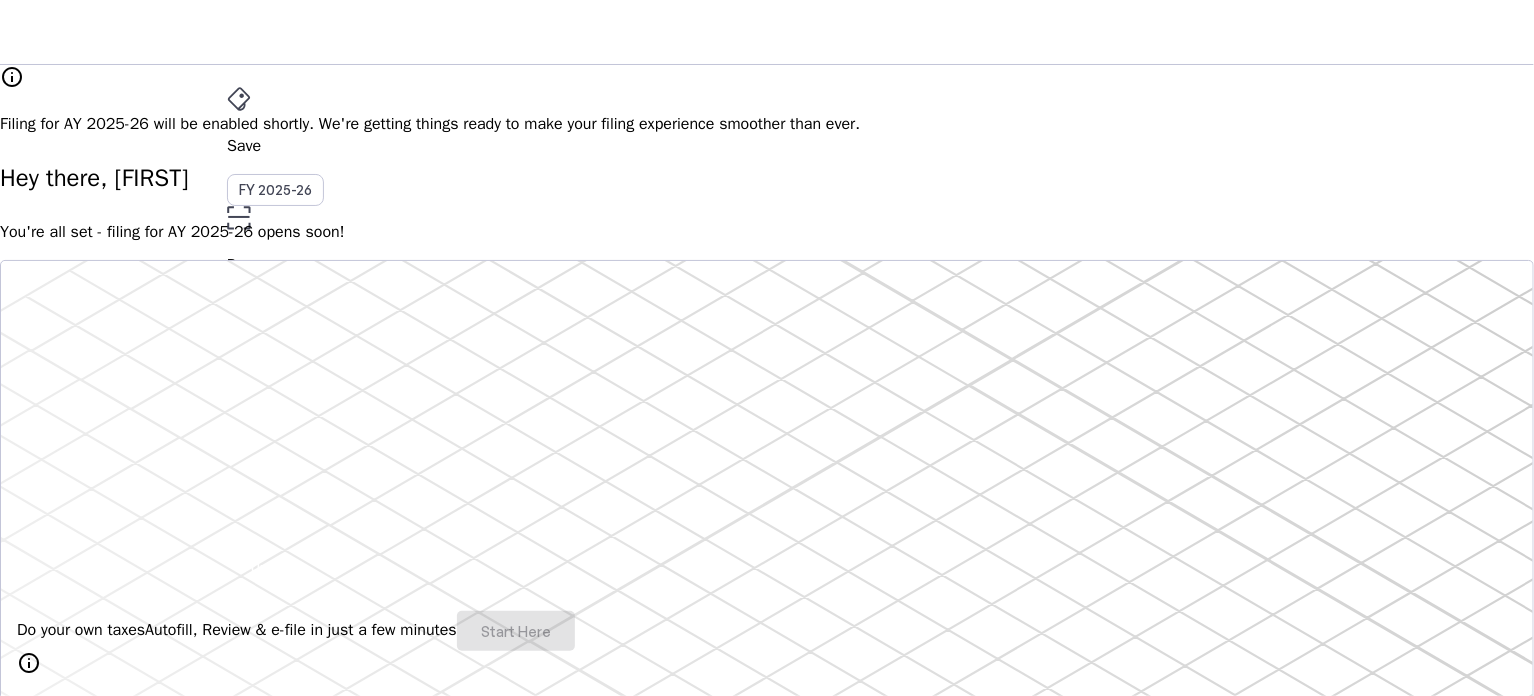click on "File" at bounding box center [767, 352] 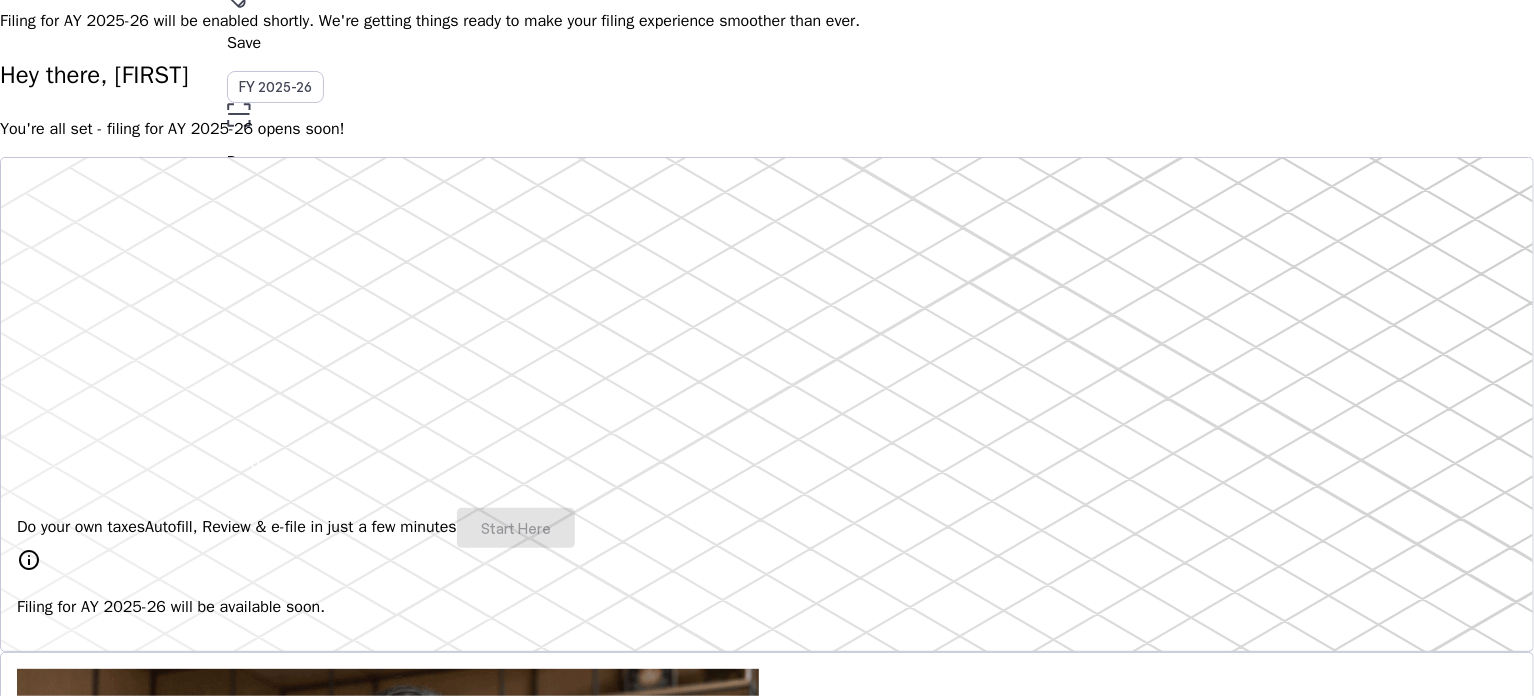 scroll, scrollTop: 0, scrollLeft: 0, axis: both 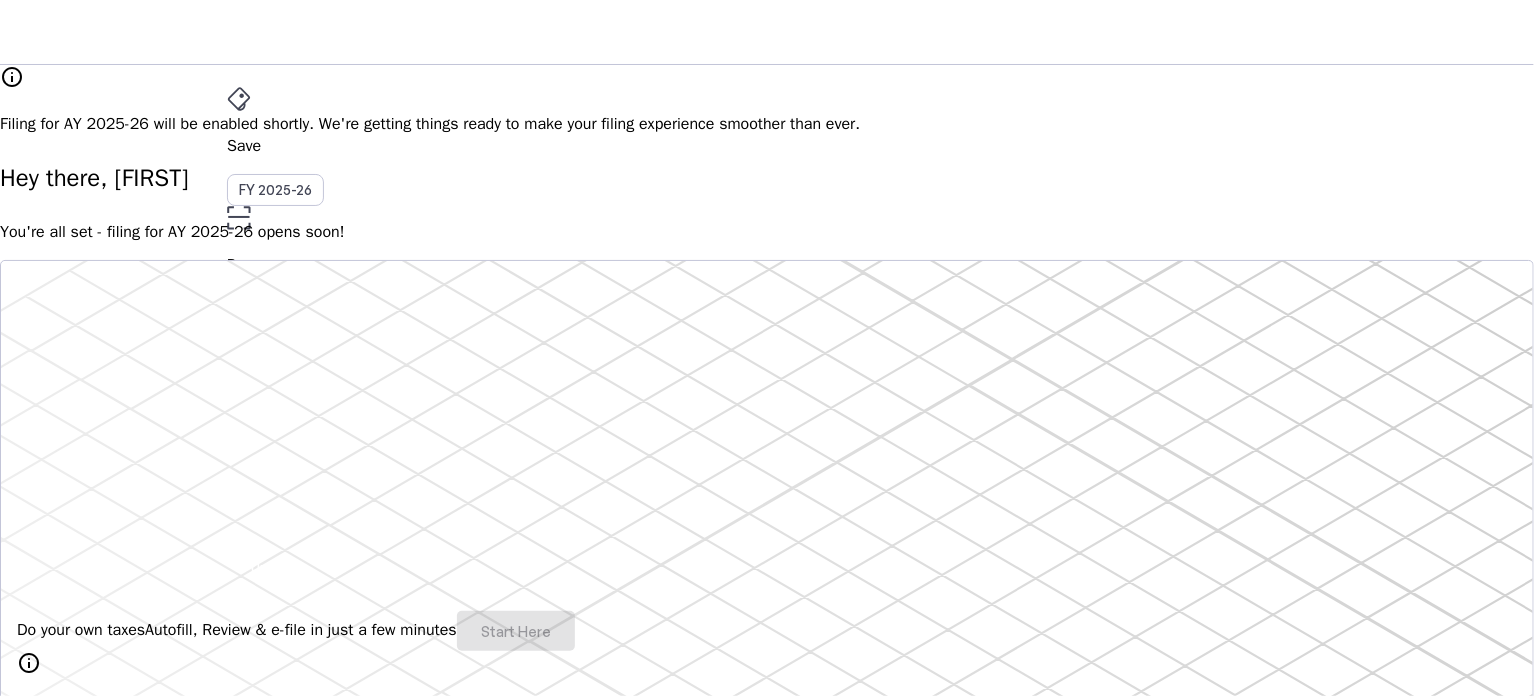 click on "AS" at bounding box center [243, 531] 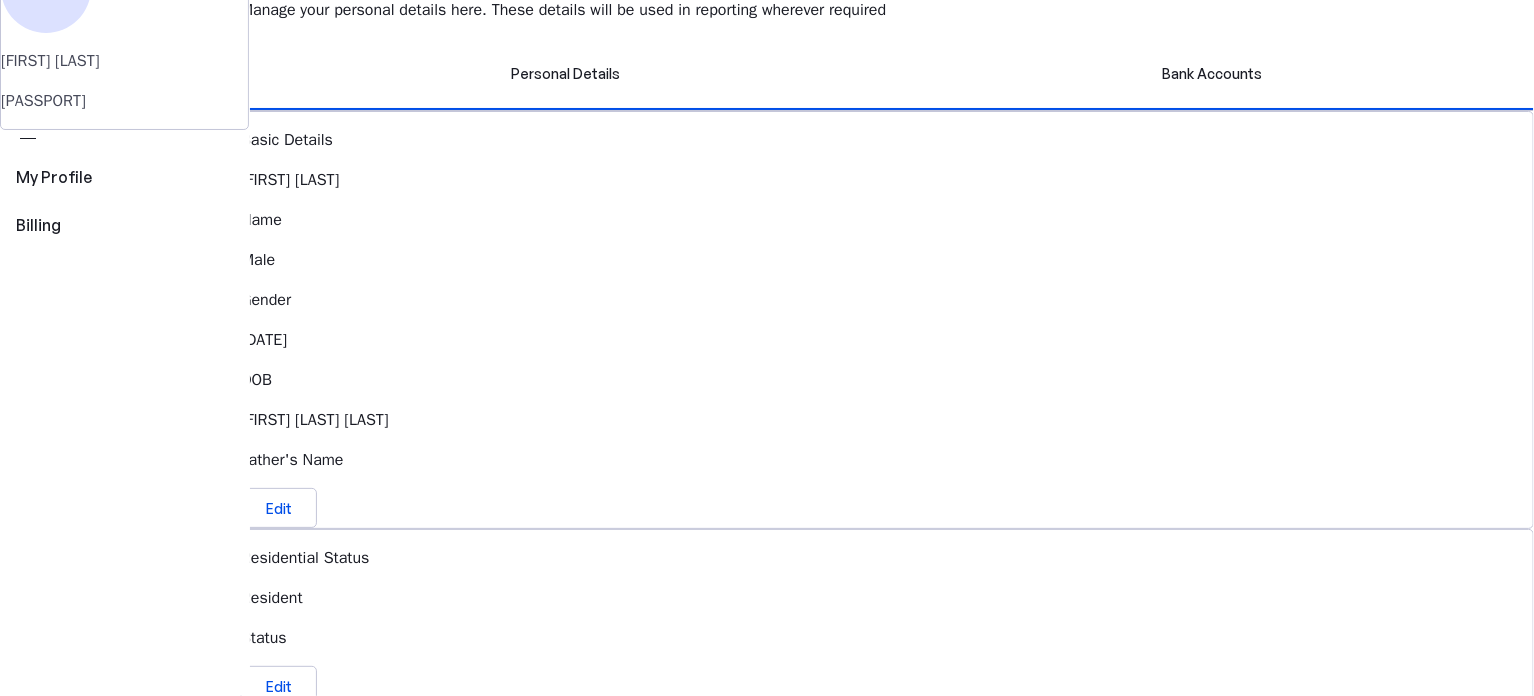 scroll, scrollTop: 0, scrollLeft: 0, axis: both 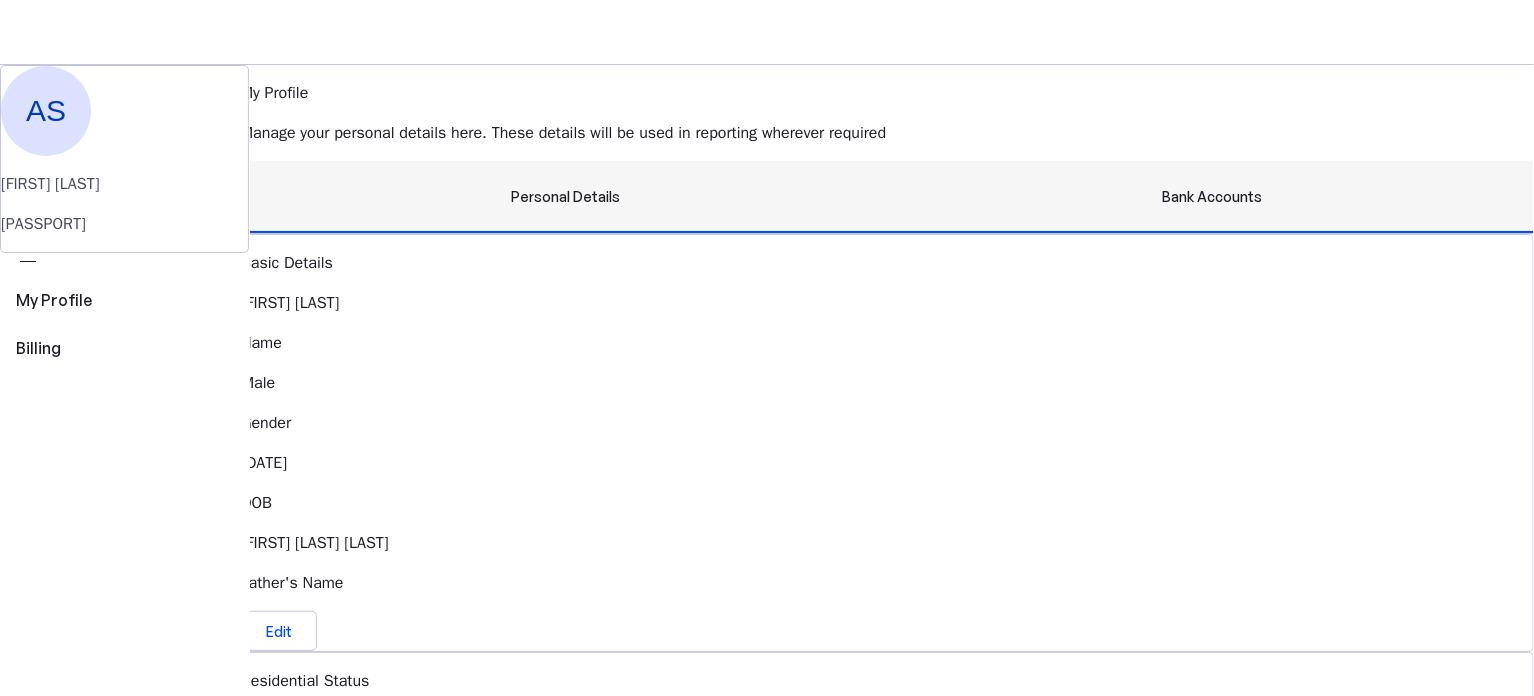 click on "Bank Accounts" at bounding box center (1213, 197) 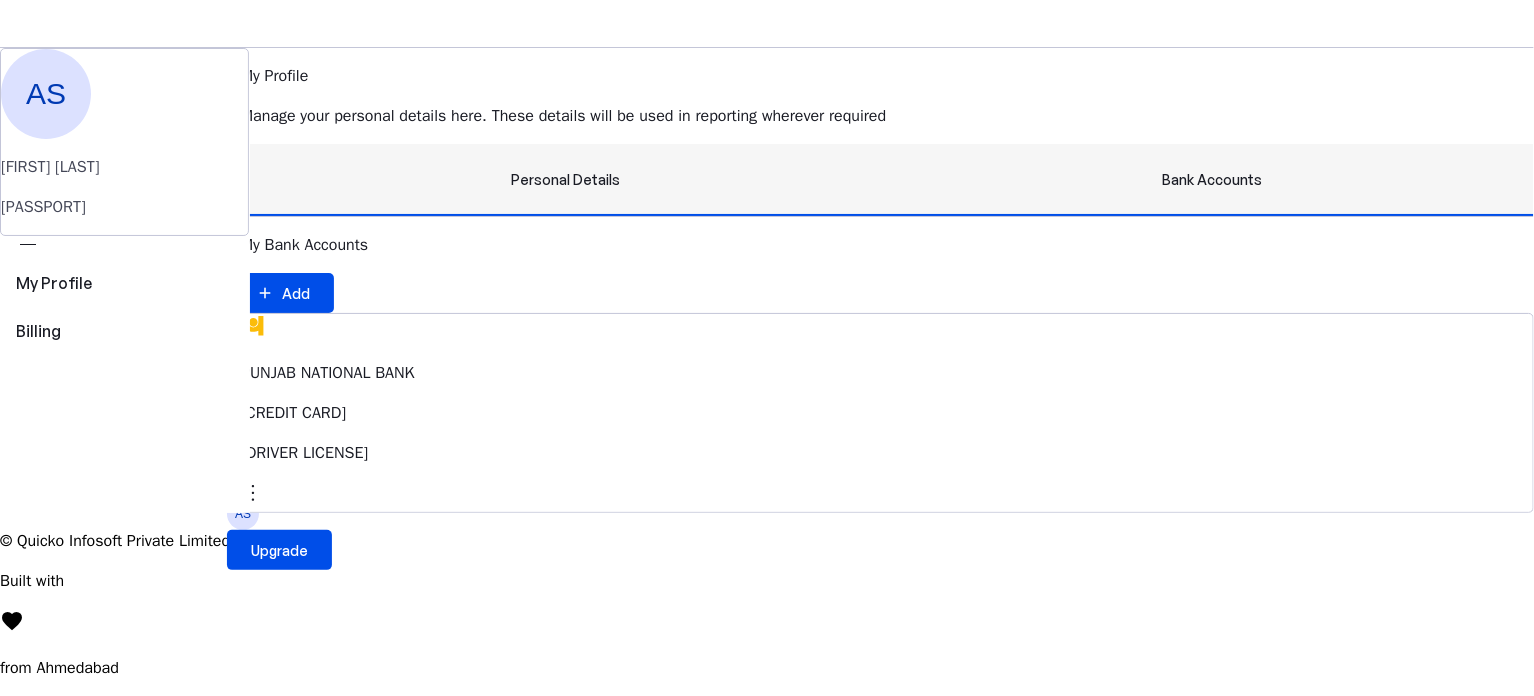 scroll, scrollTop: 160, scrollLeft: 0, axis: vertical 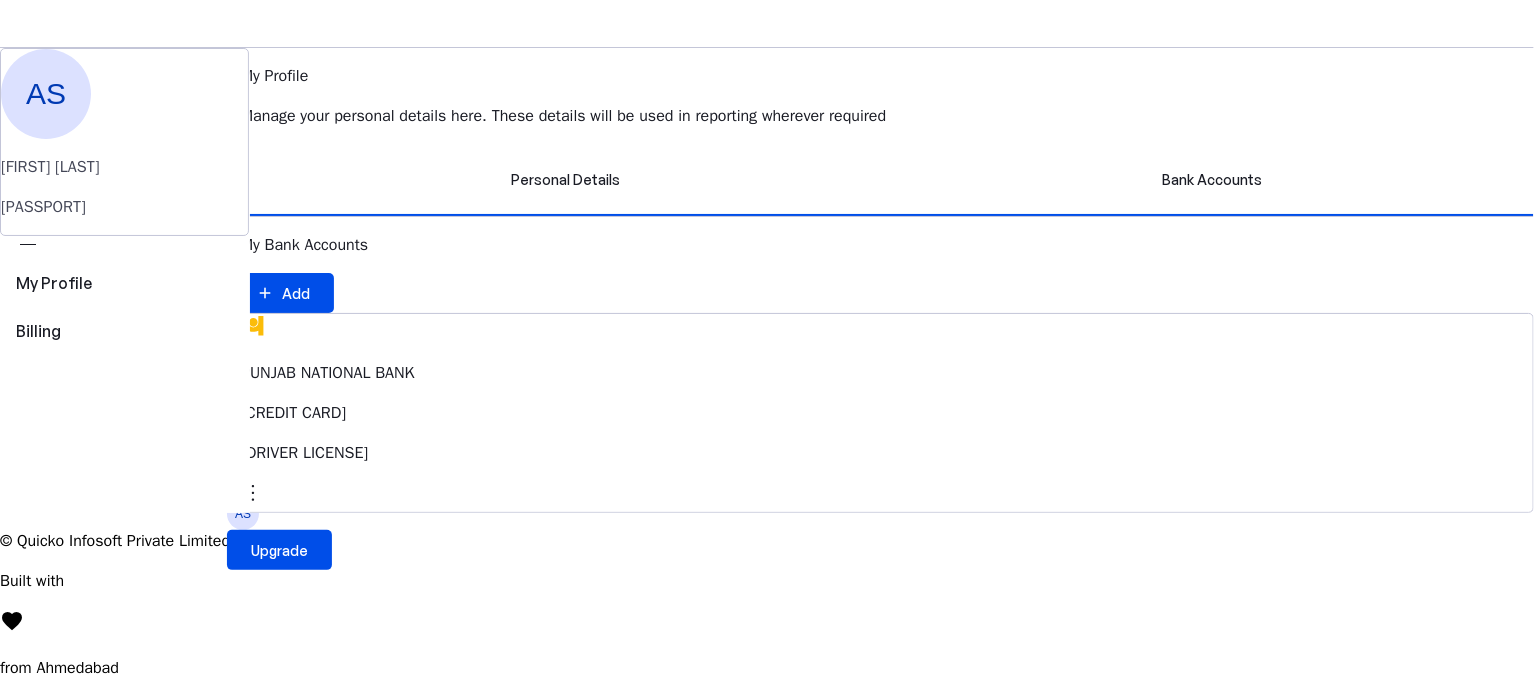 click at bounding box center [253, 493] 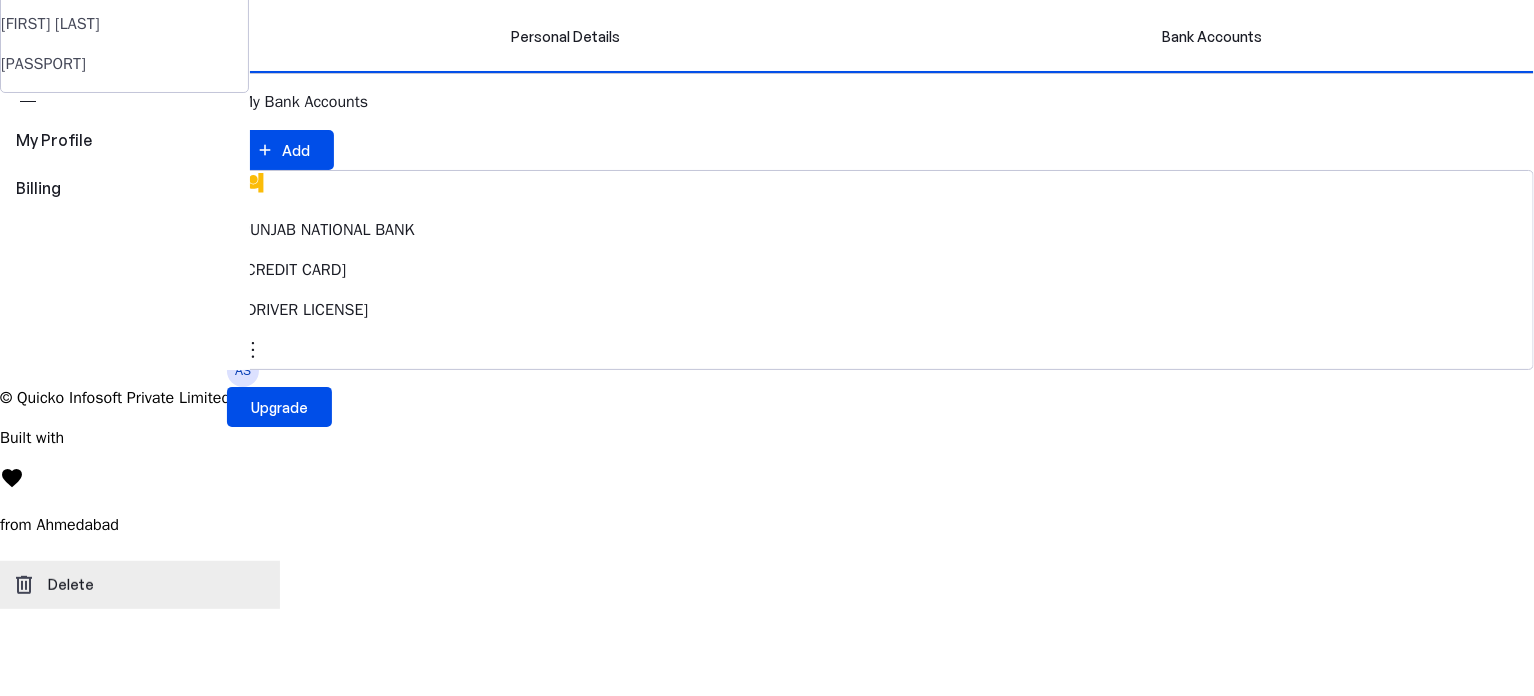 click on "Delete" at bounding box center [158, 585] 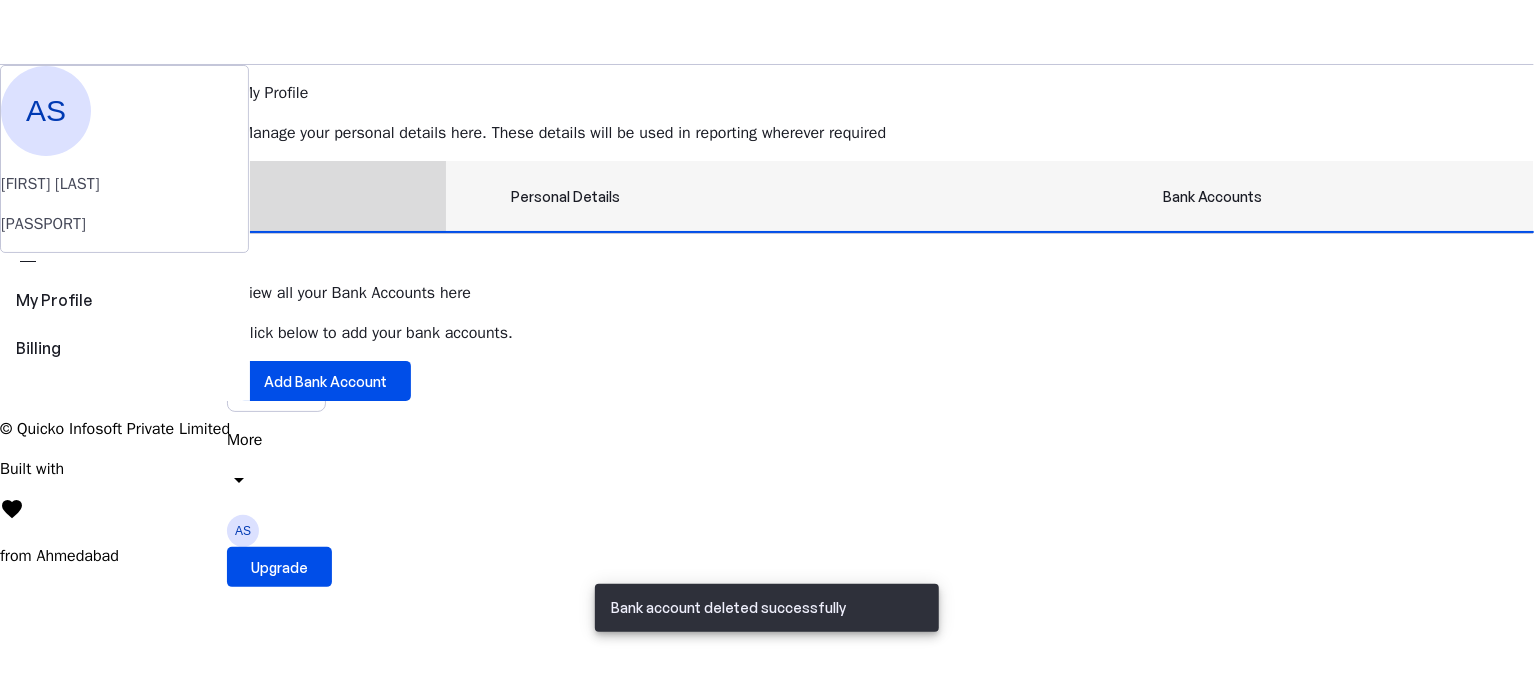 click on "Personal Details" at bounding box center (565, 197) 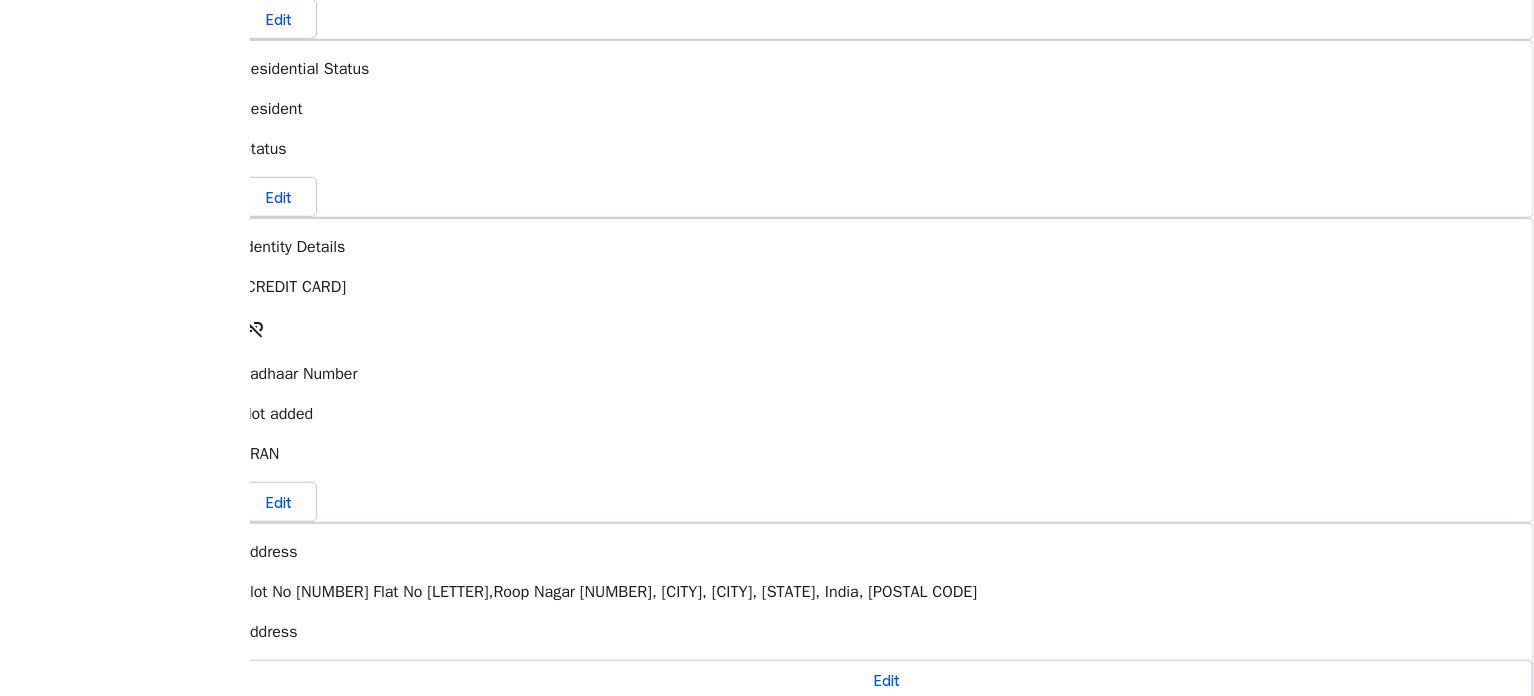 scroll, scrollTop: 674, scrollLeft: 0, axis: vertical 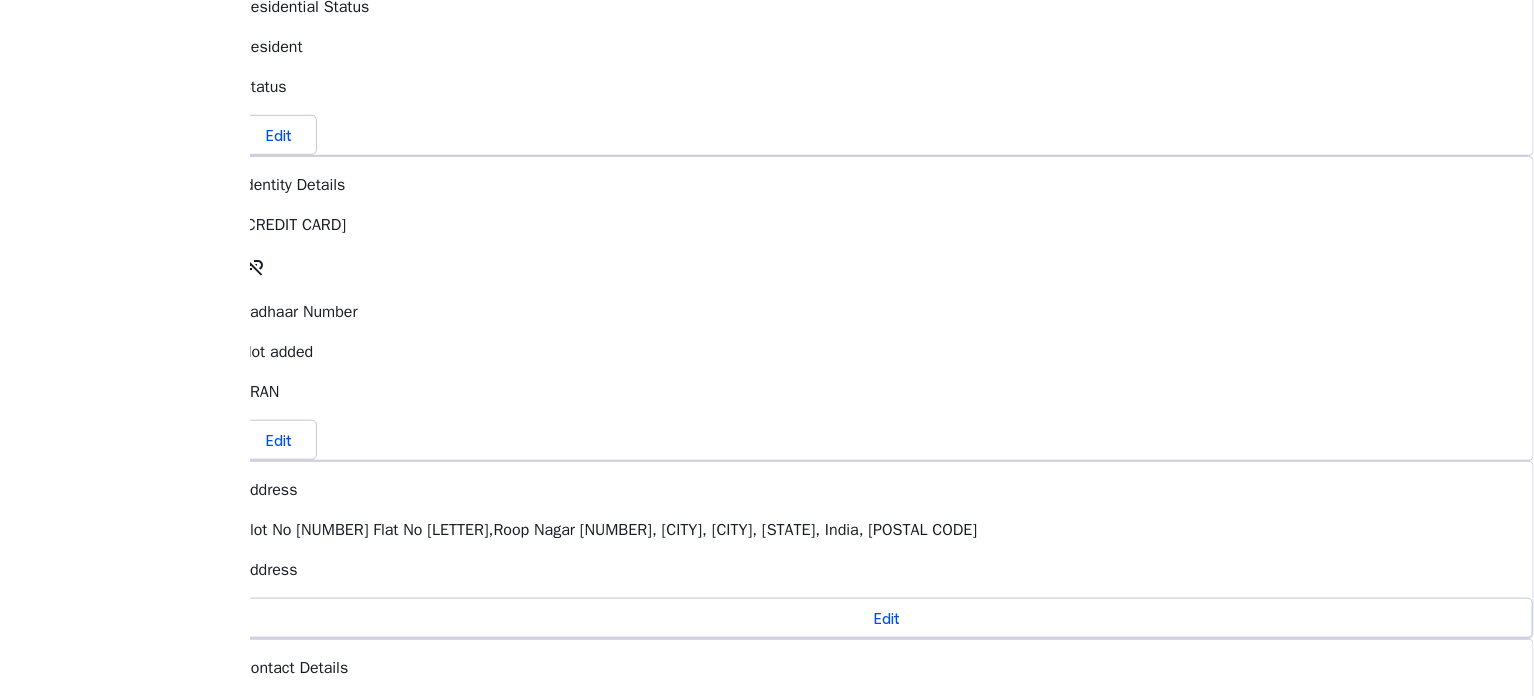 click at bounding box center [279, 876] 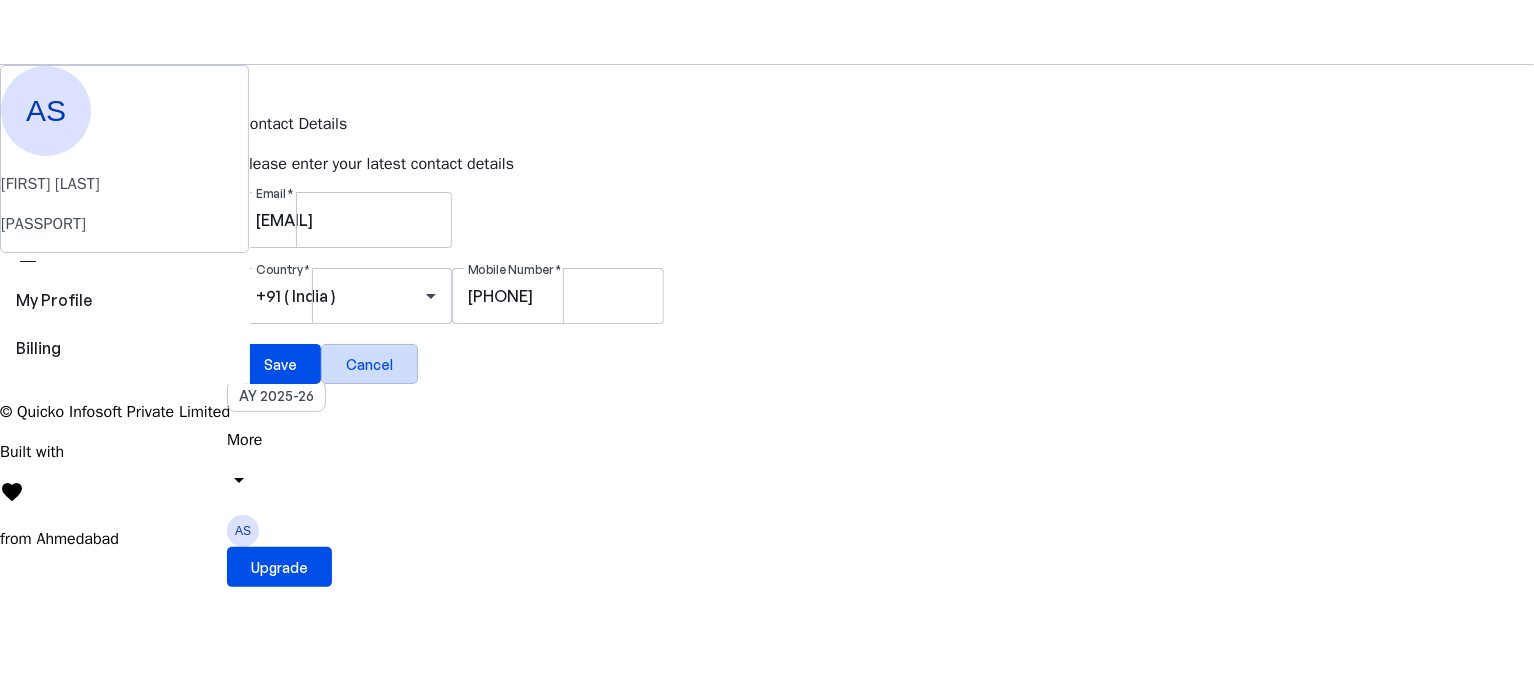 click on "Cancel" at bounding box center [369, 364] 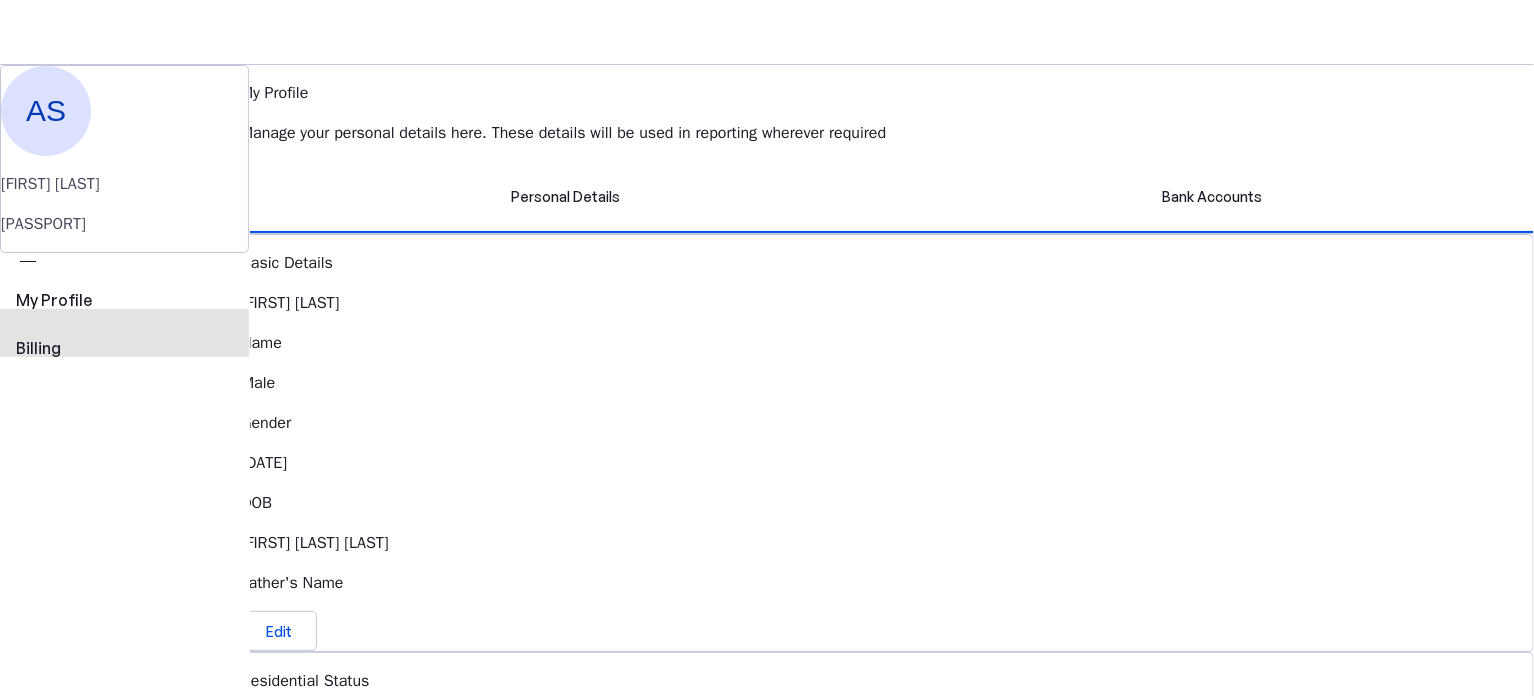 click on "view_carousel Billing" at bounding box center (124, 325) 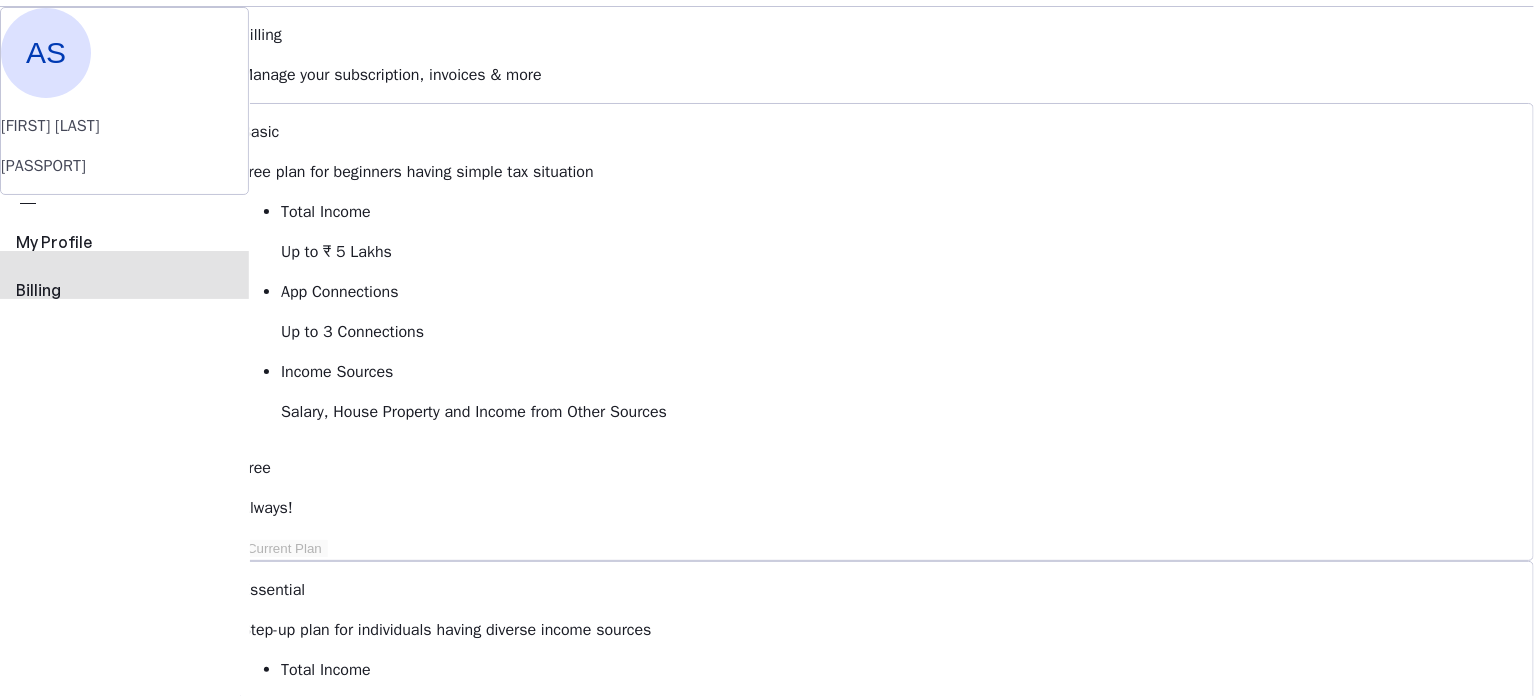 scroll, scrollTop: 56, scrollLeft: 0, axis: vertical 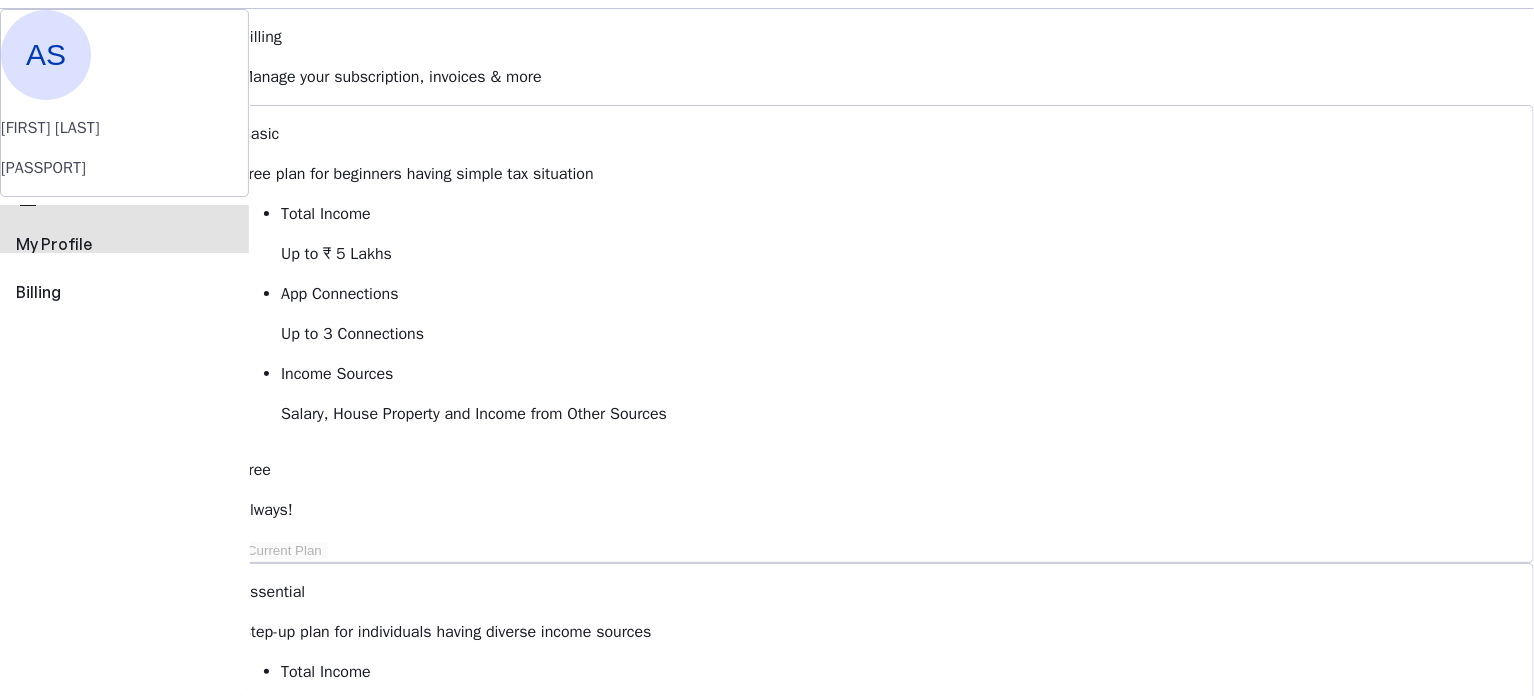 click on "perm_identity My Profile" at bounding box center (124, 221) 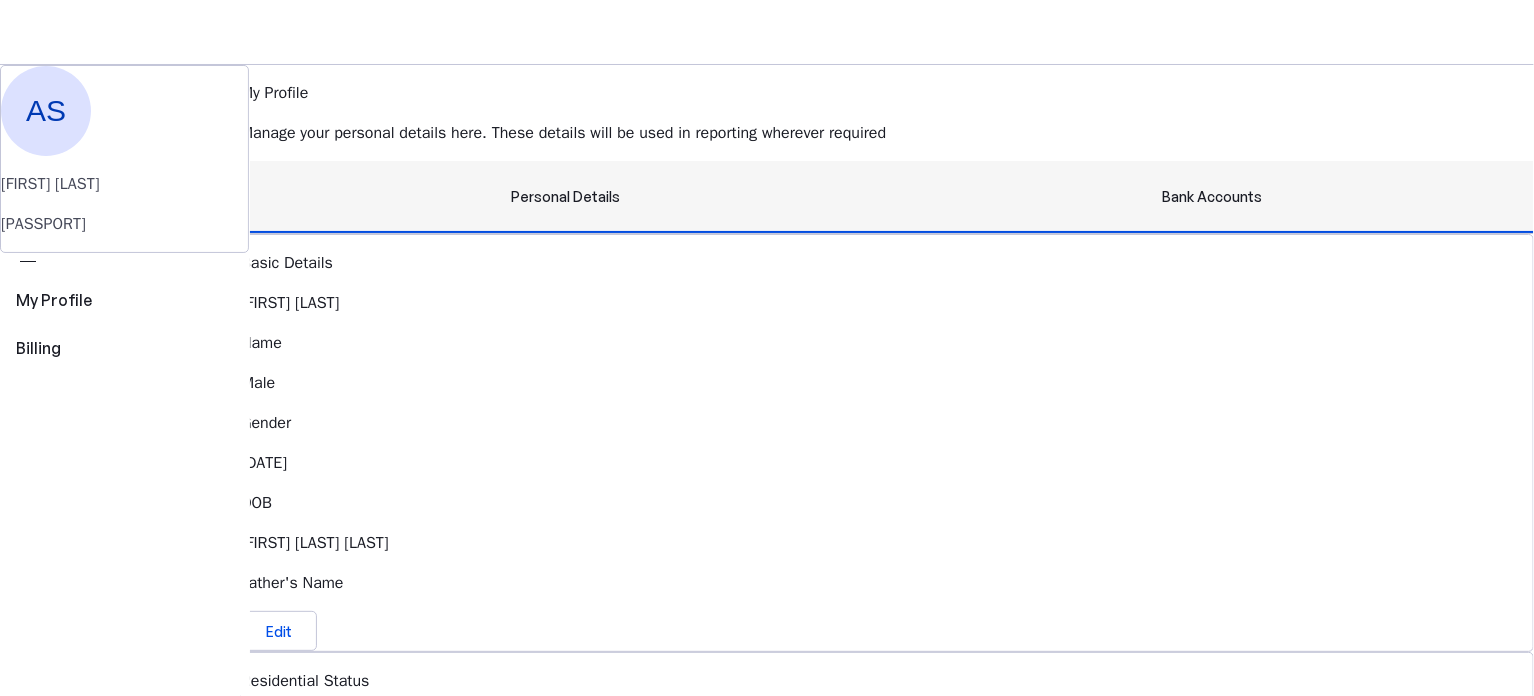 click on "Bank Accounts" at bounding box center (1213, 197) 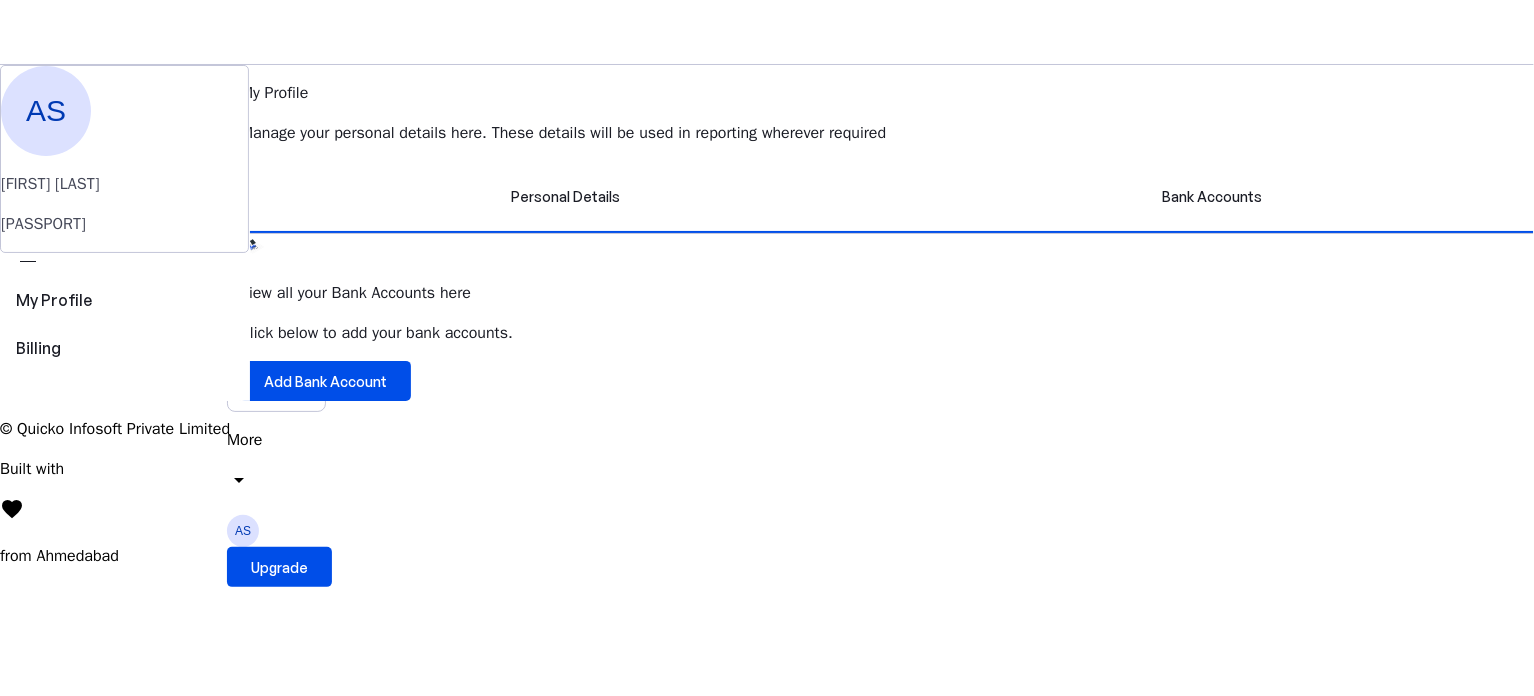 click on "AS" at bounding box center (243, 531) 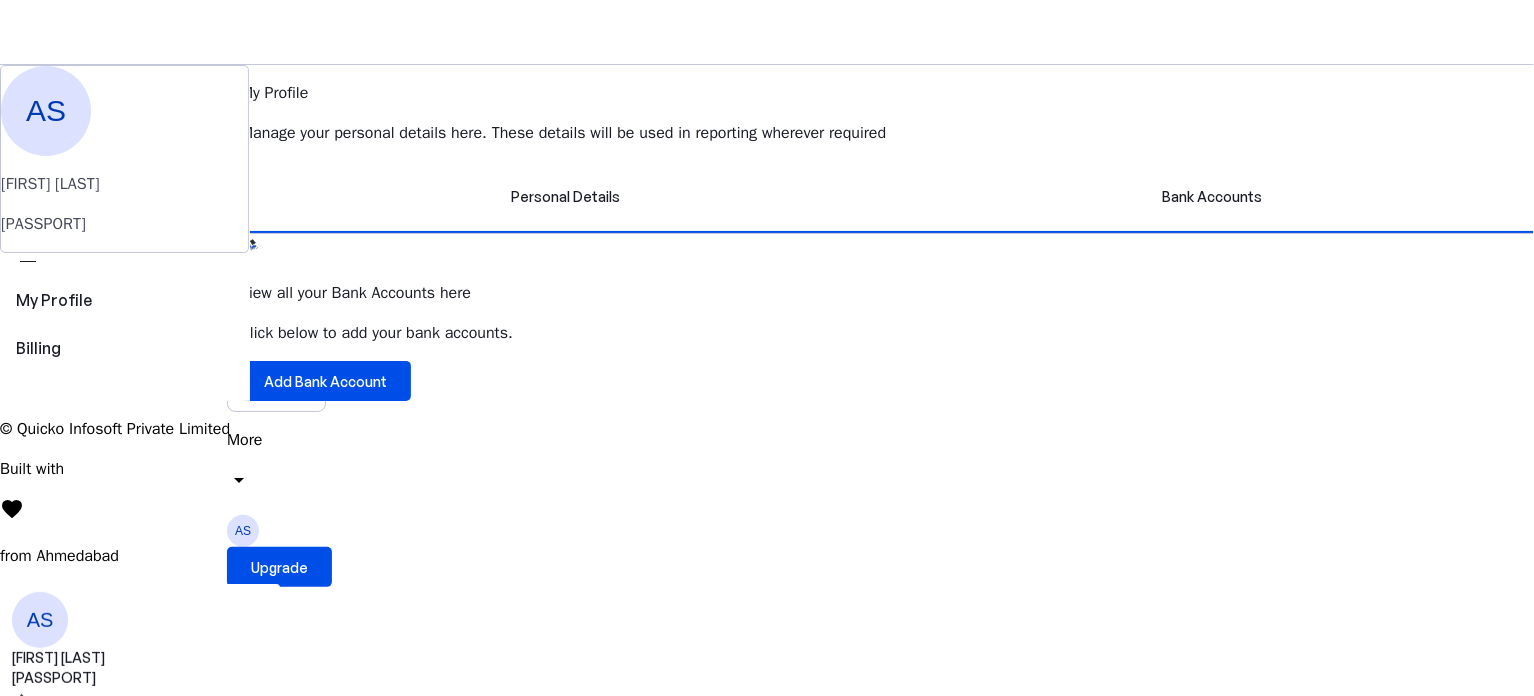 click on "account_circle My Account" at bounding box center (140, 854) 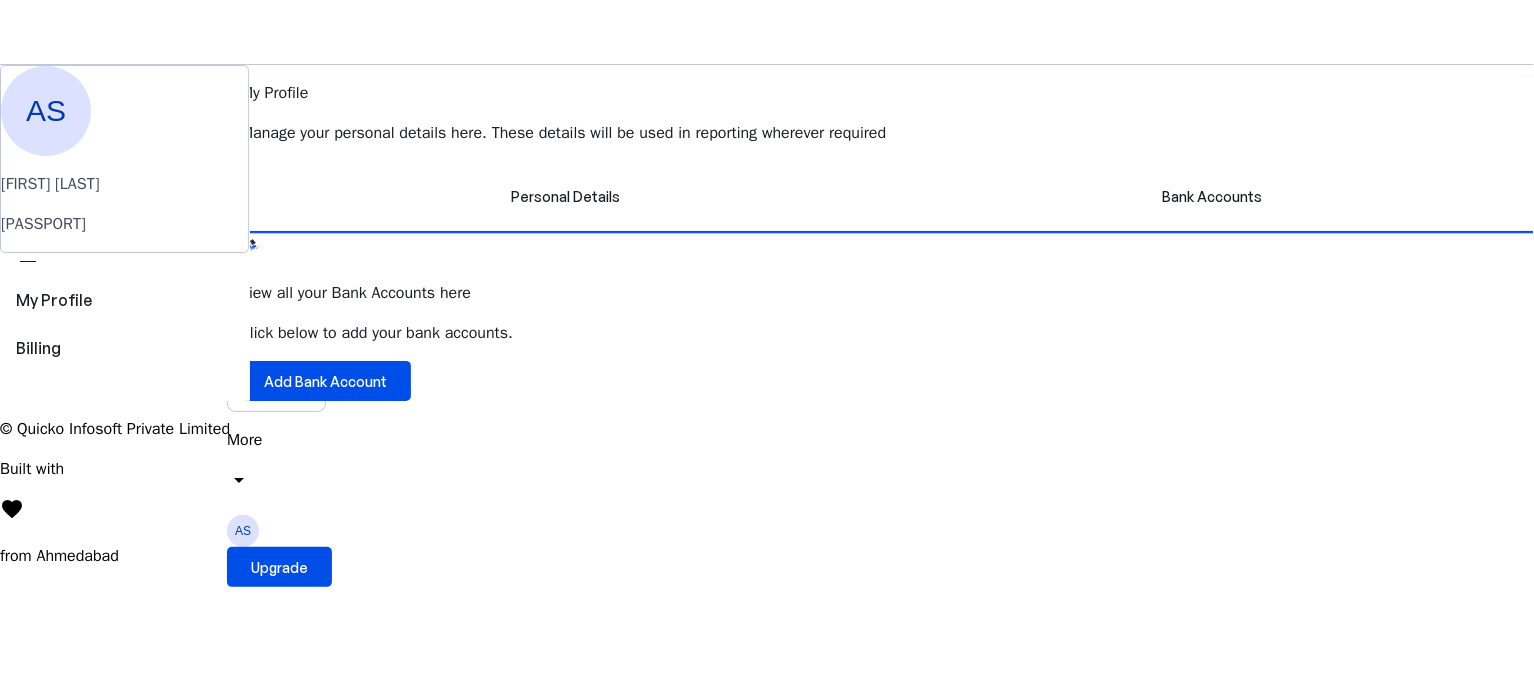click at bounding box center [361, 32] 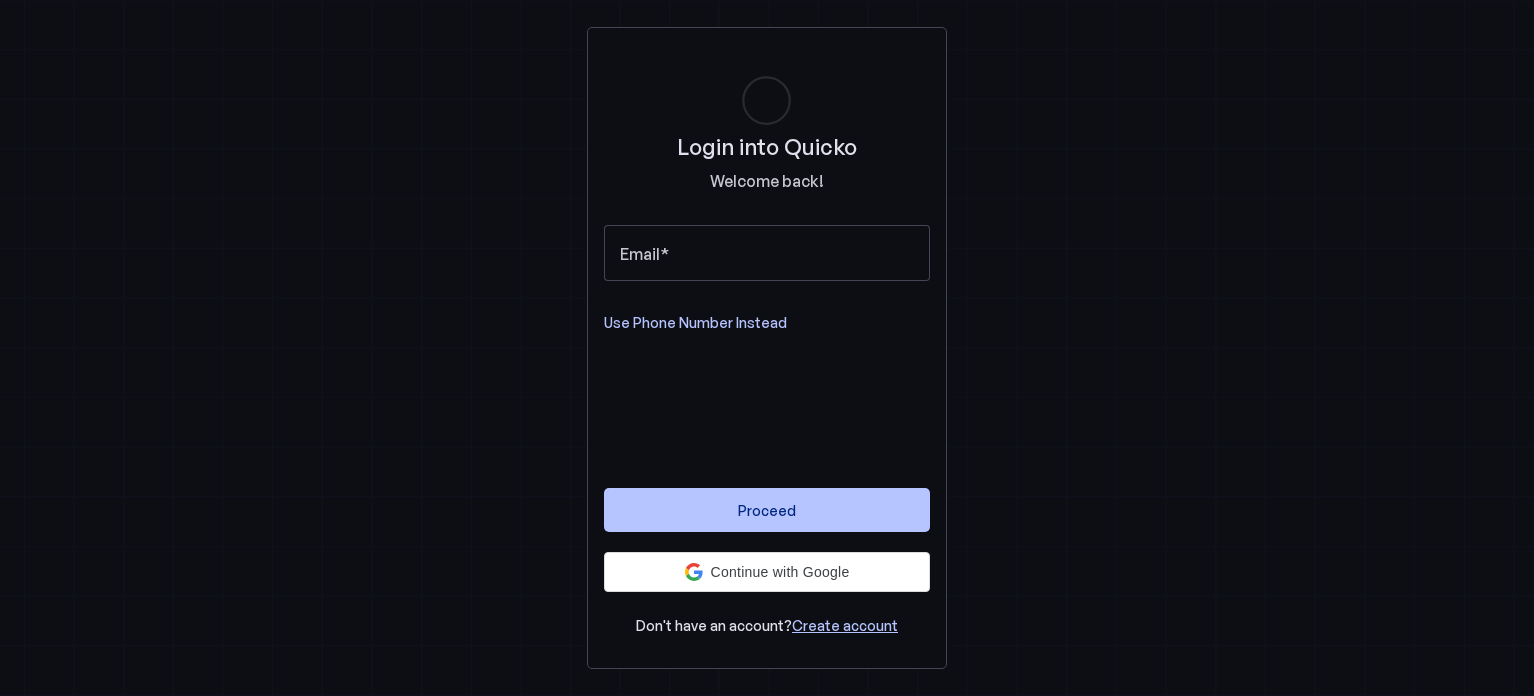 scroll, scrollTop: 0, scrollLeft: 0, axis: both 